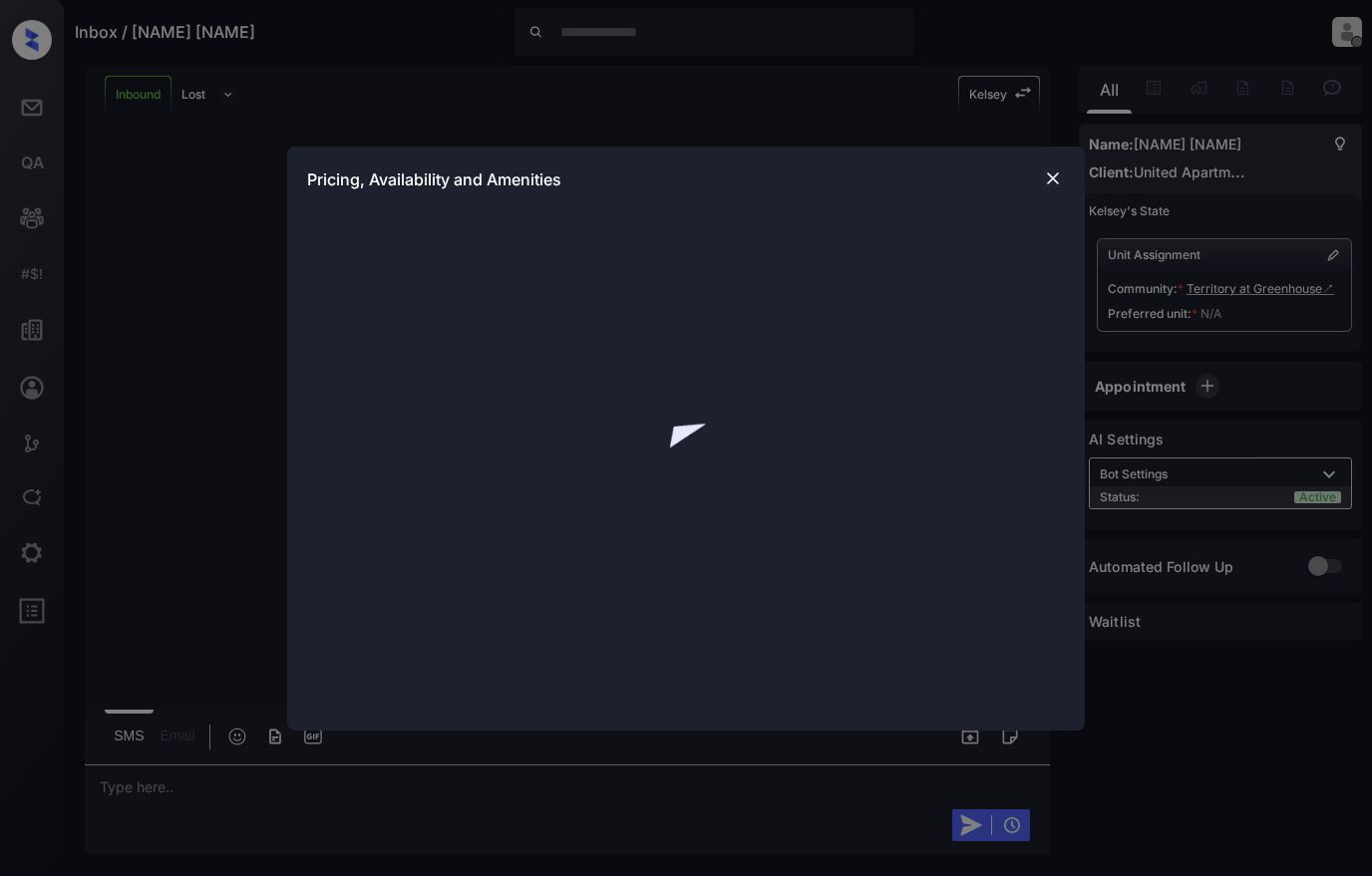 scroll, scrollTop: 0, scrollLeft: 0, axis: both 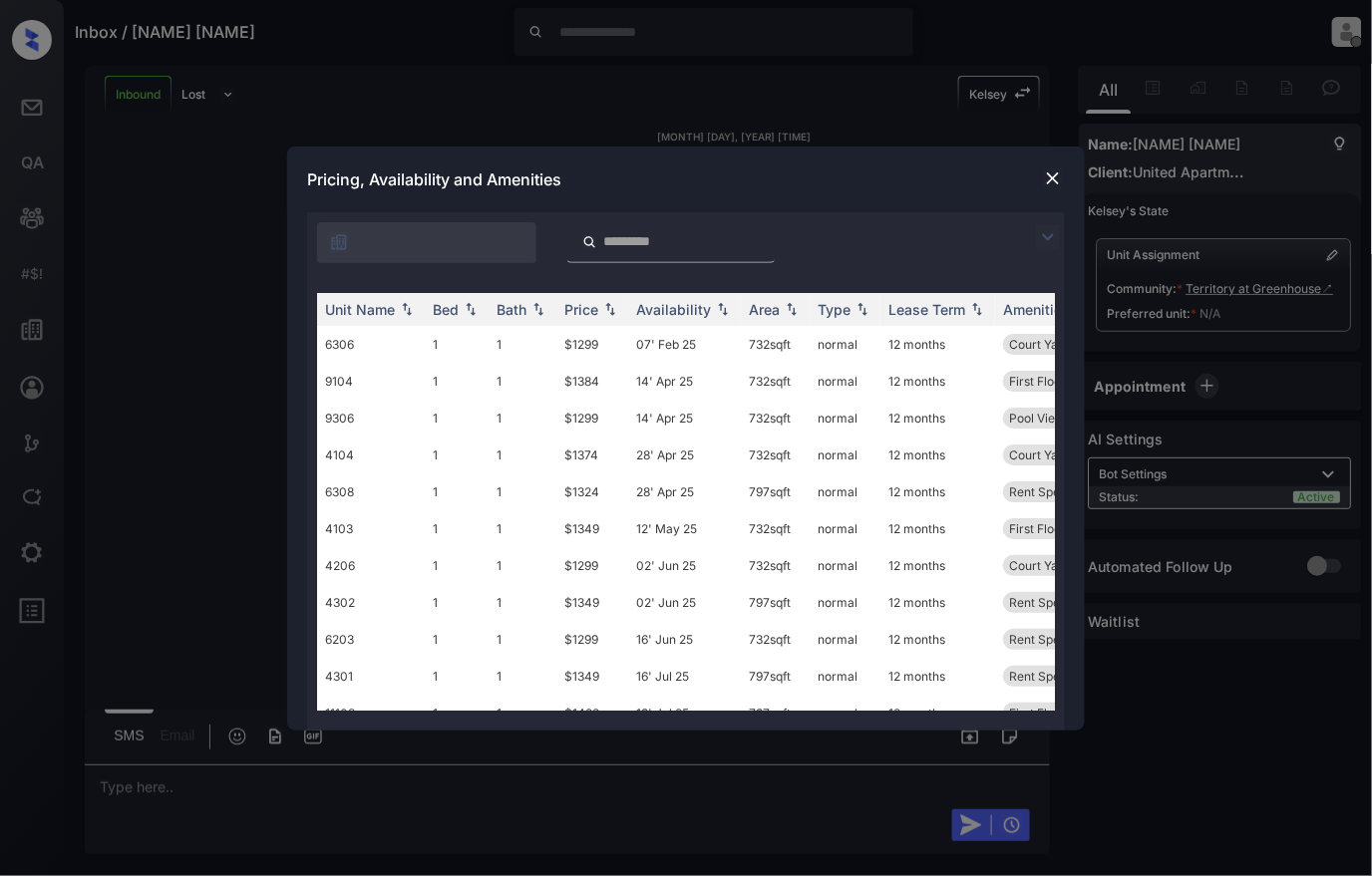 click at bounding box center [1053, 178] 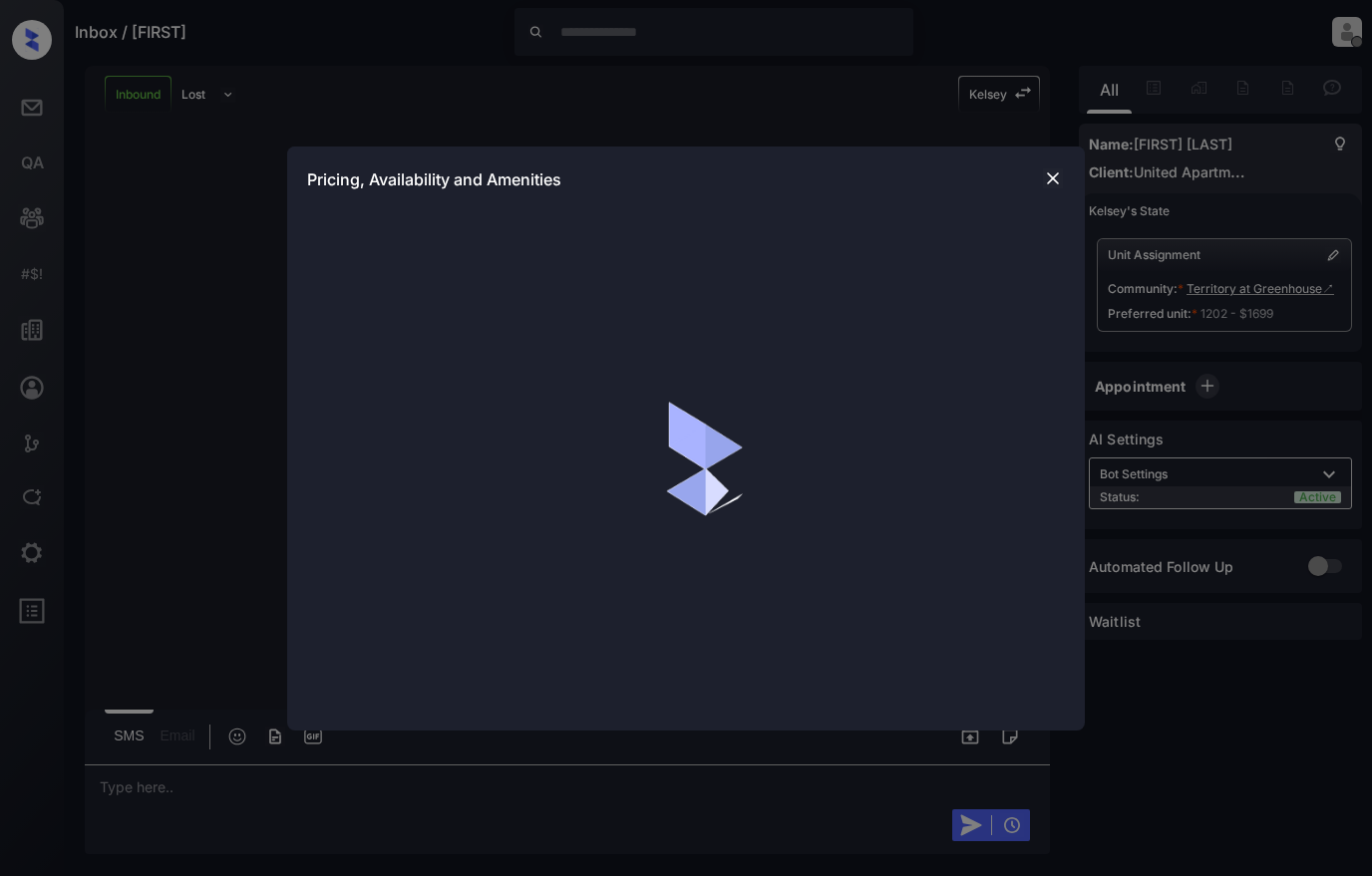 scroll, scrollTop: 0, scrollLeft: 0, axis: both 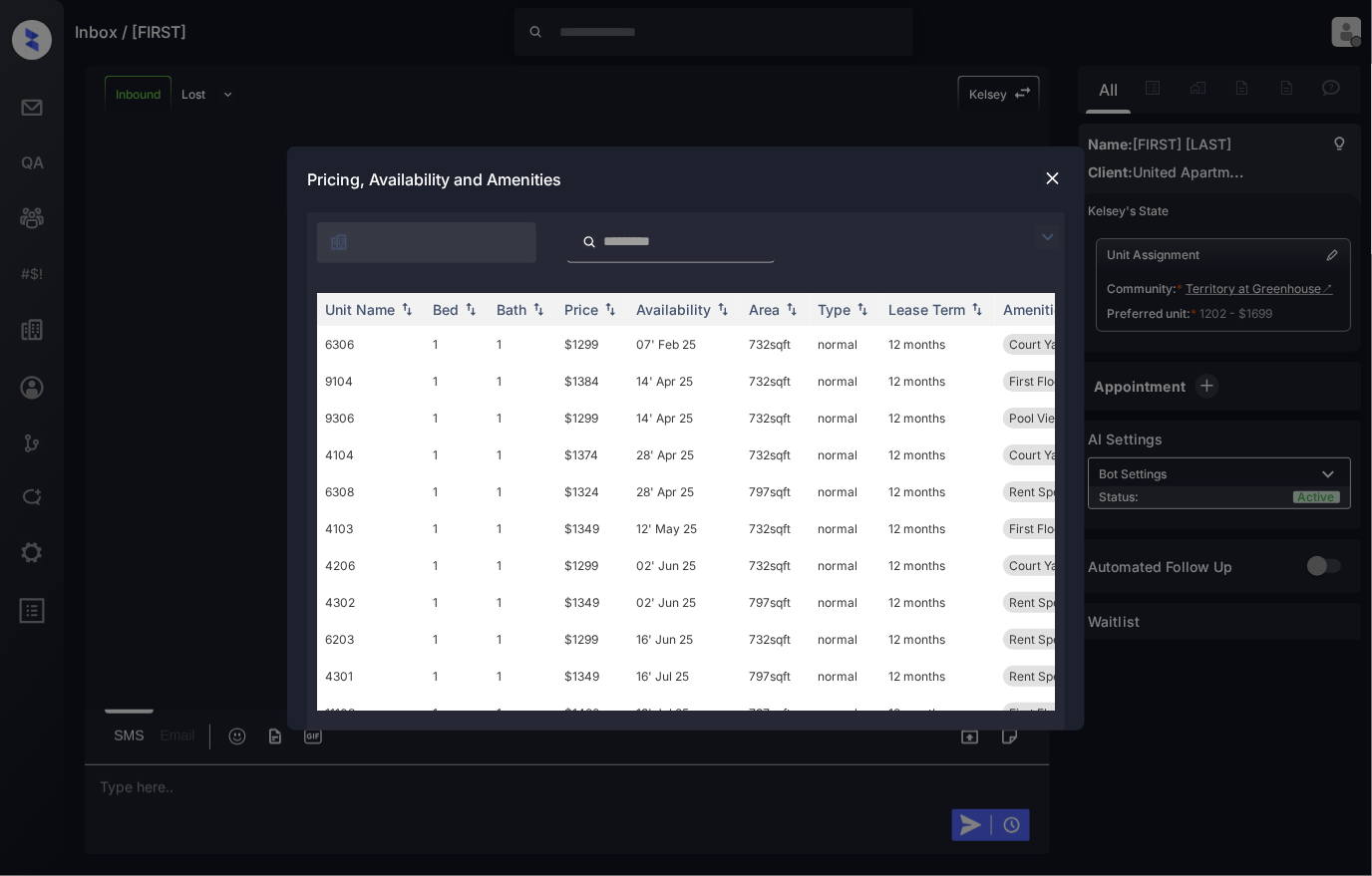 click at bounding box center [1053, 178] 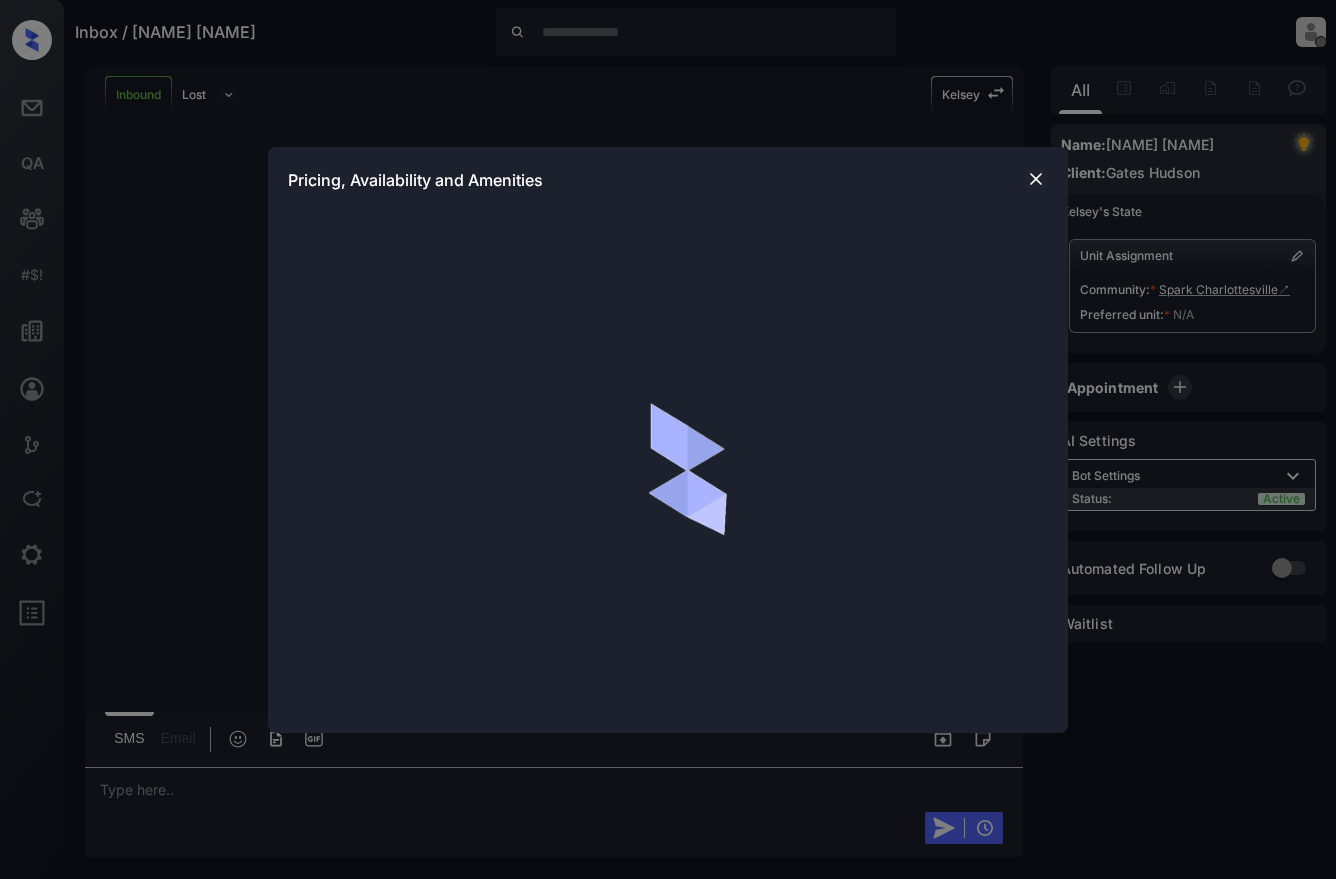 scroll, scrollTop: 0, scrollLeft: 0, axis: both 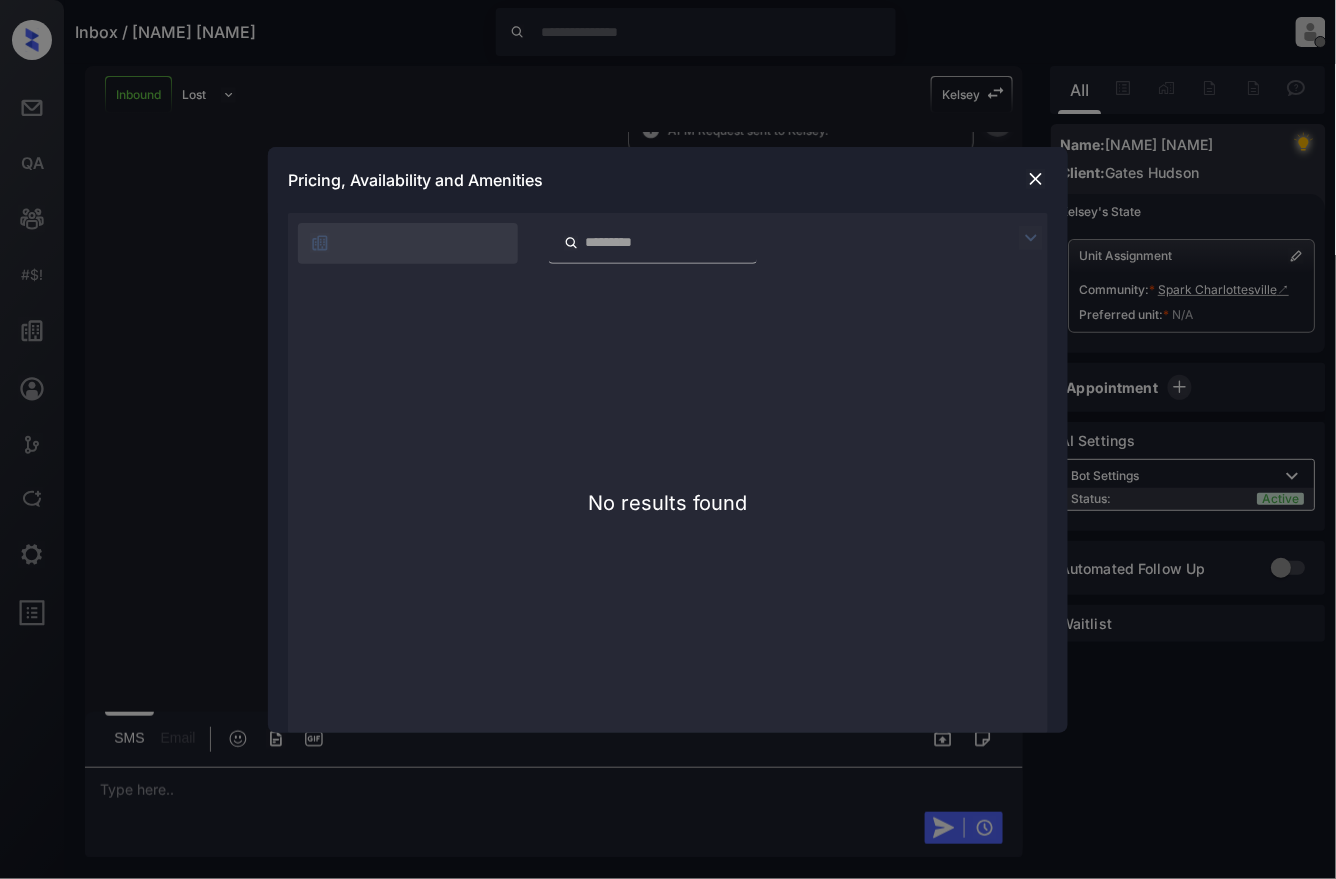 click at bounding box center (1036, 179) 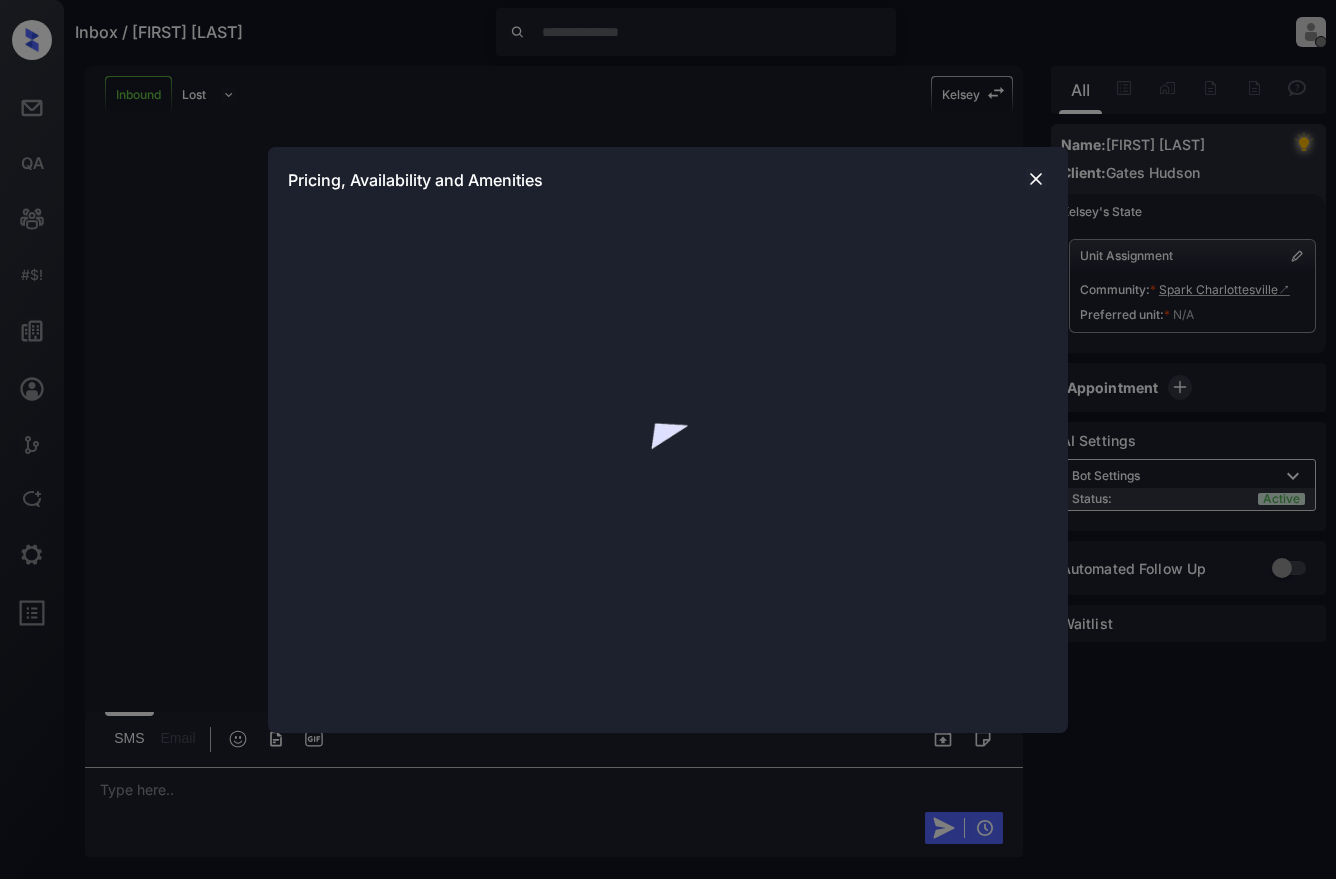 scroll, scrollTop: 0, scrollLeft: 0, axis: both 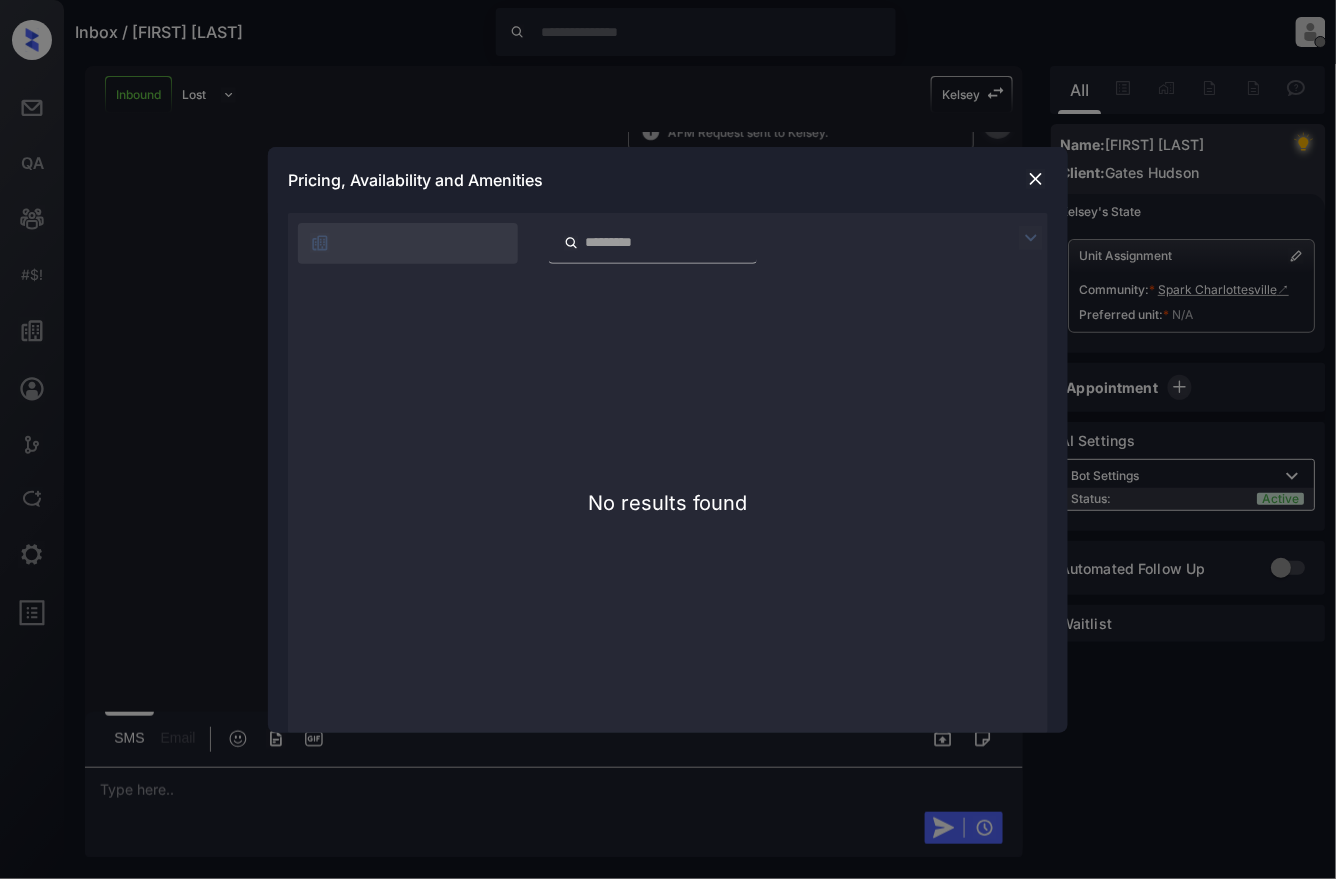 click on "No results found" at bounding box center [668, 503] 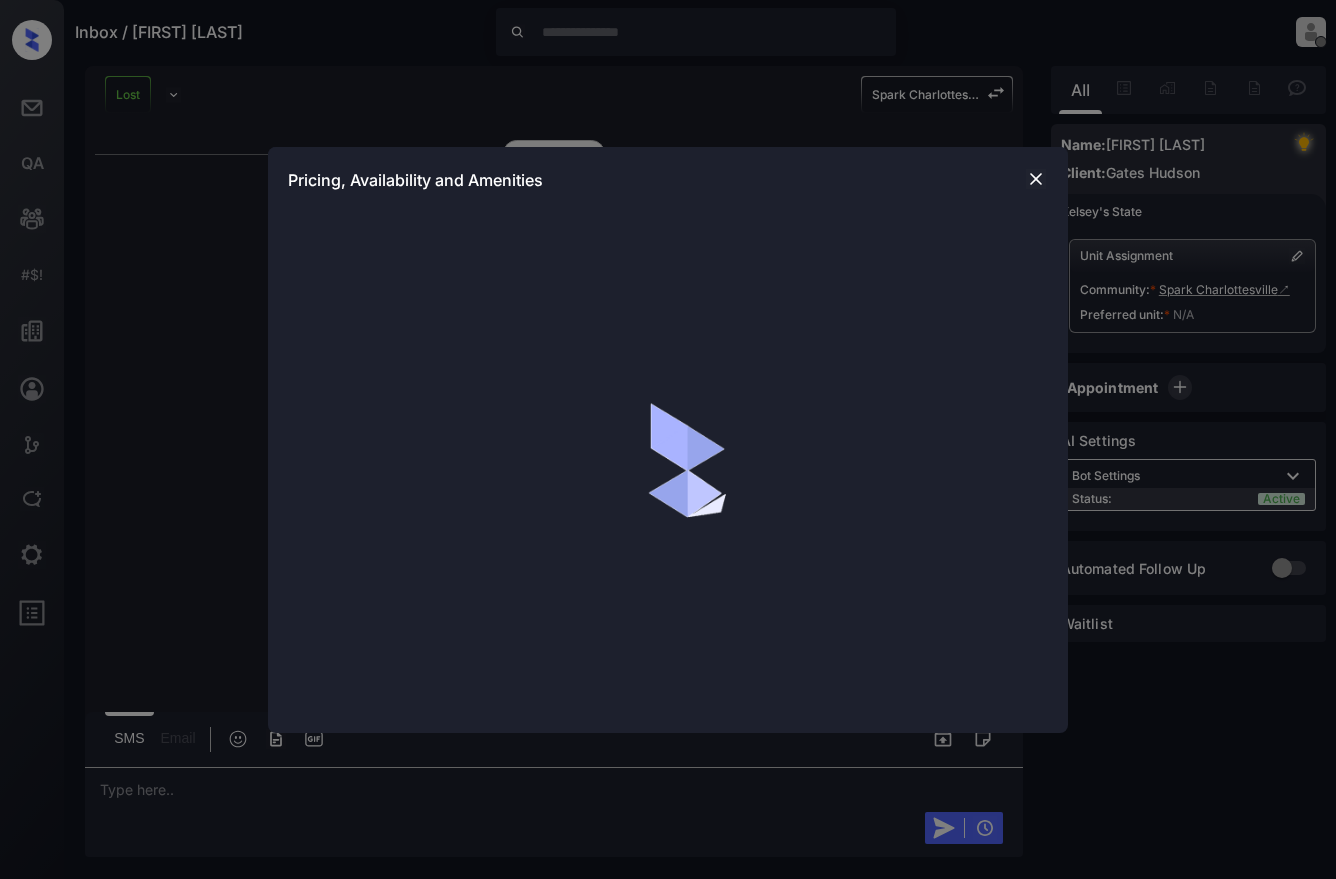 scroll, scrollTop: 0, scrollLeft: 0, axis: both 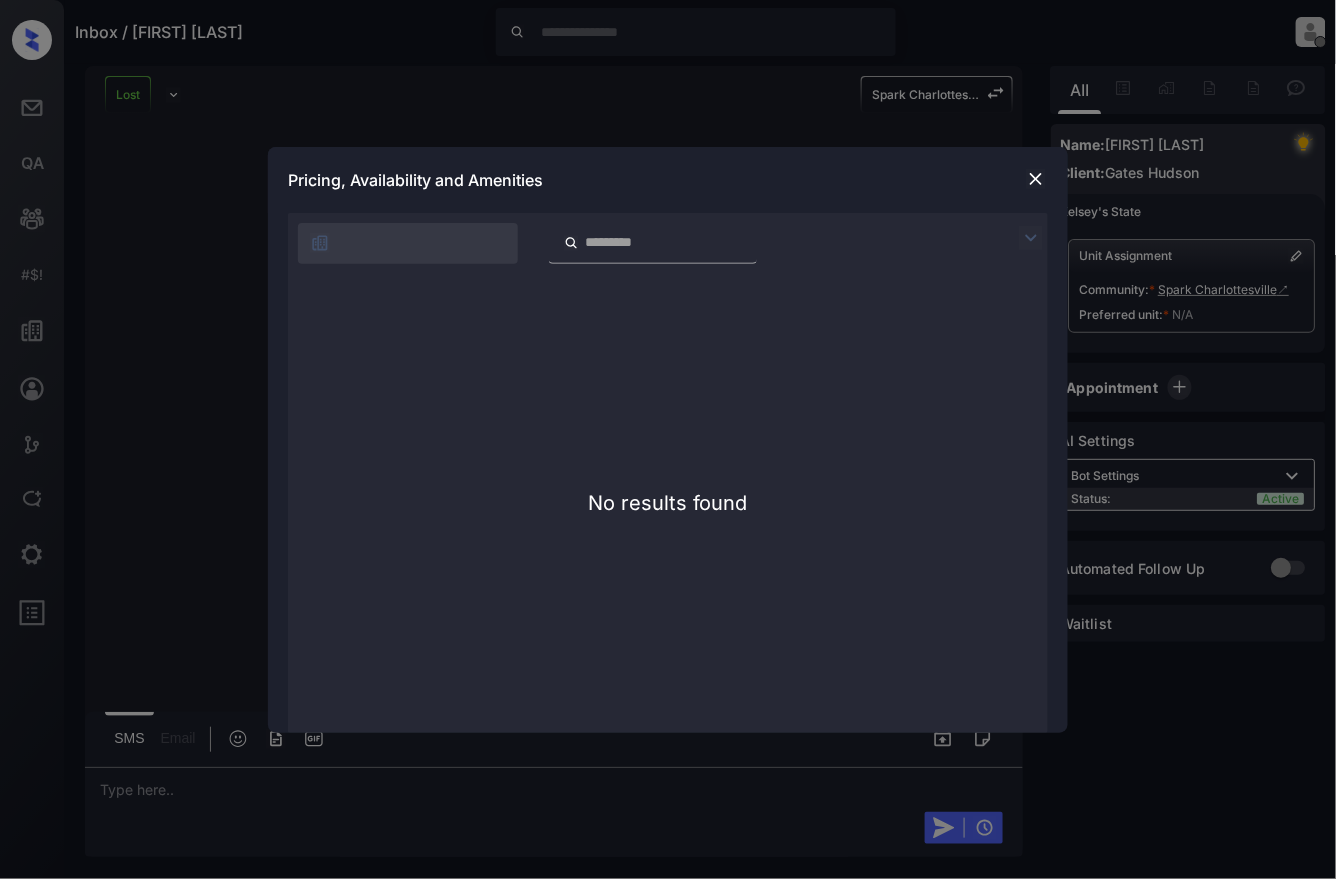 click at bounding box center [1036, 179] 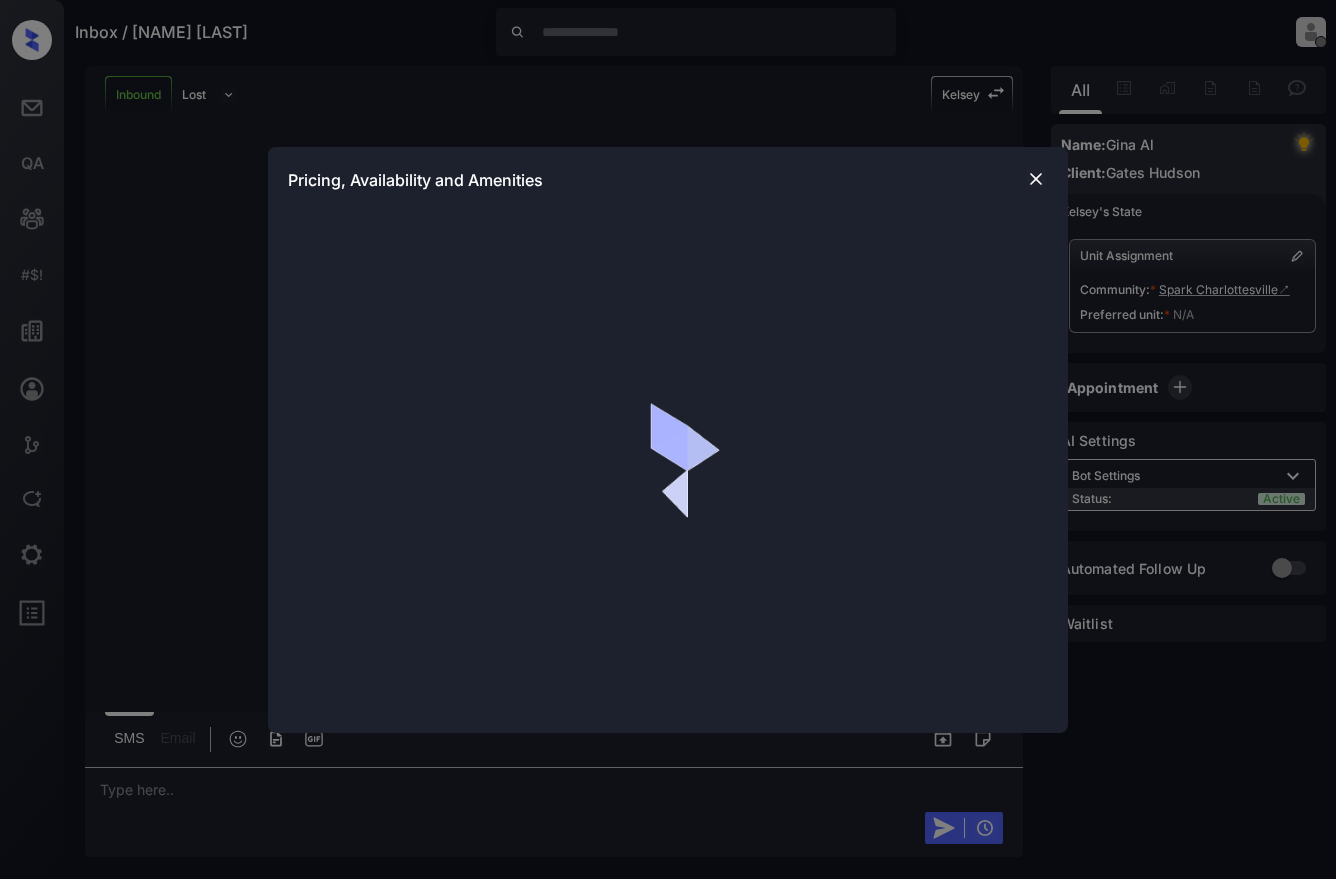 scroll, scrollTop: 0, scrollLeft: 0, axis: both 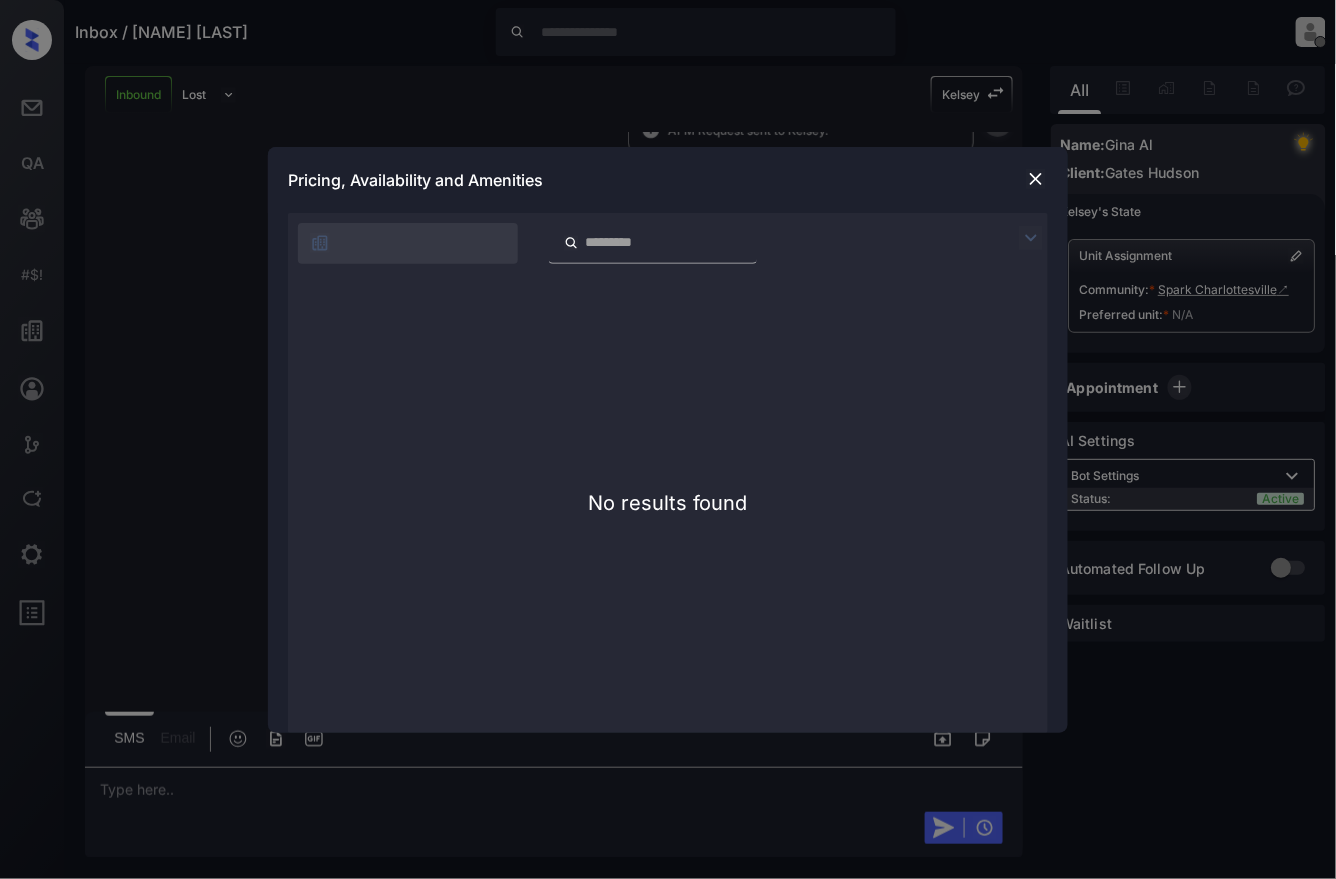 click at bounding box center (1036, 179) 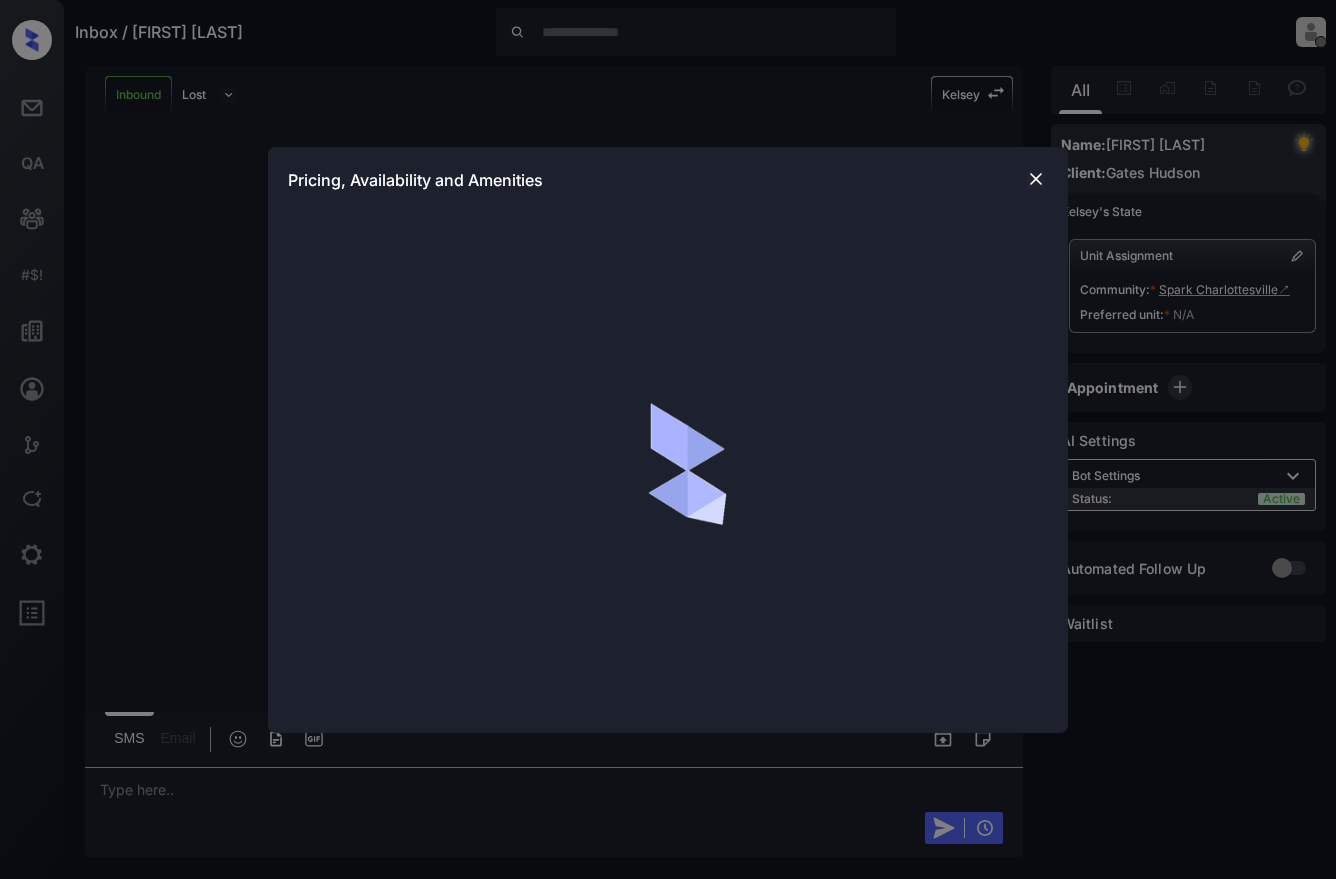 scroll, scrollTop: 0, scrollLeft: 0, axis: both 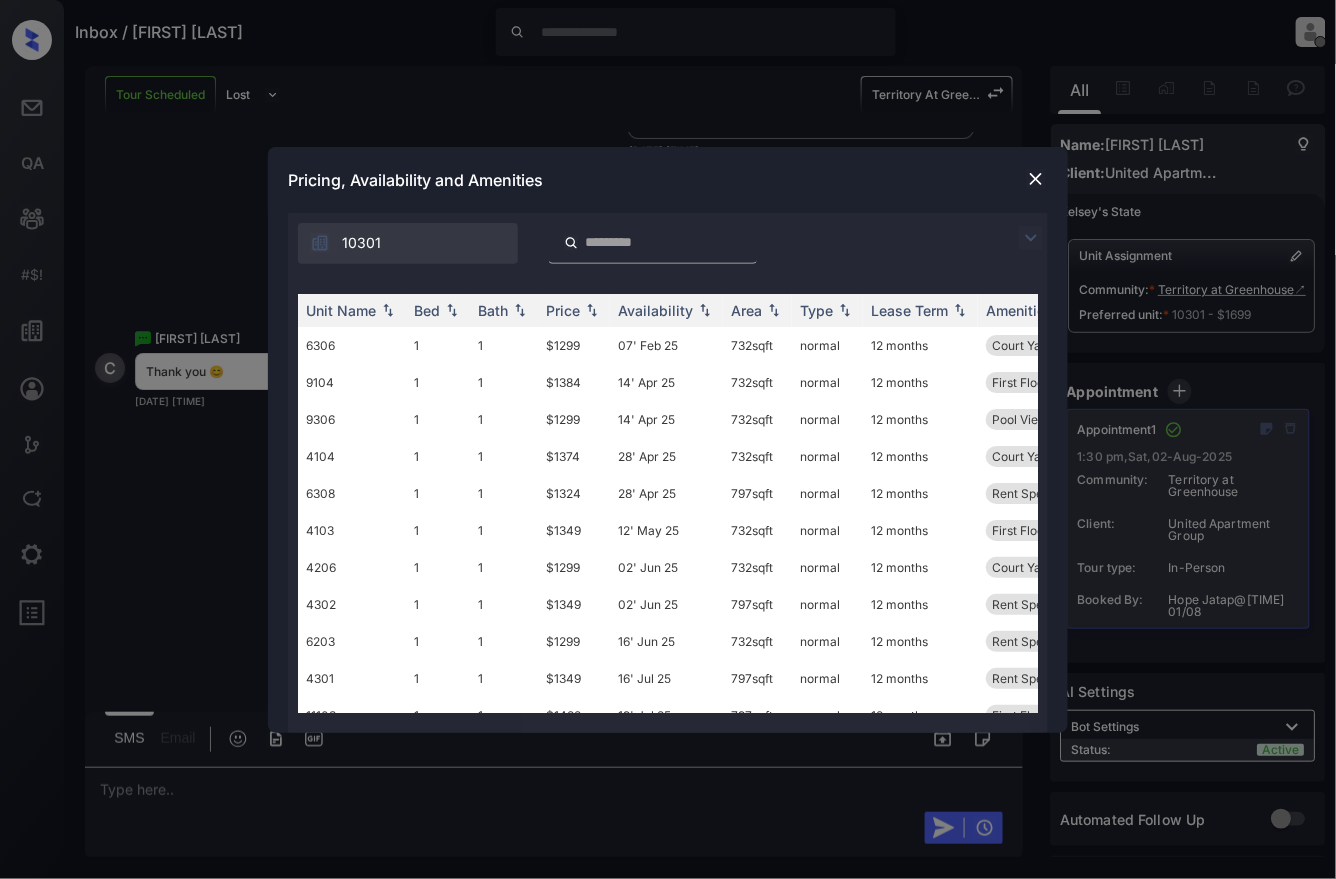 click at bounding box center [1036, 179] 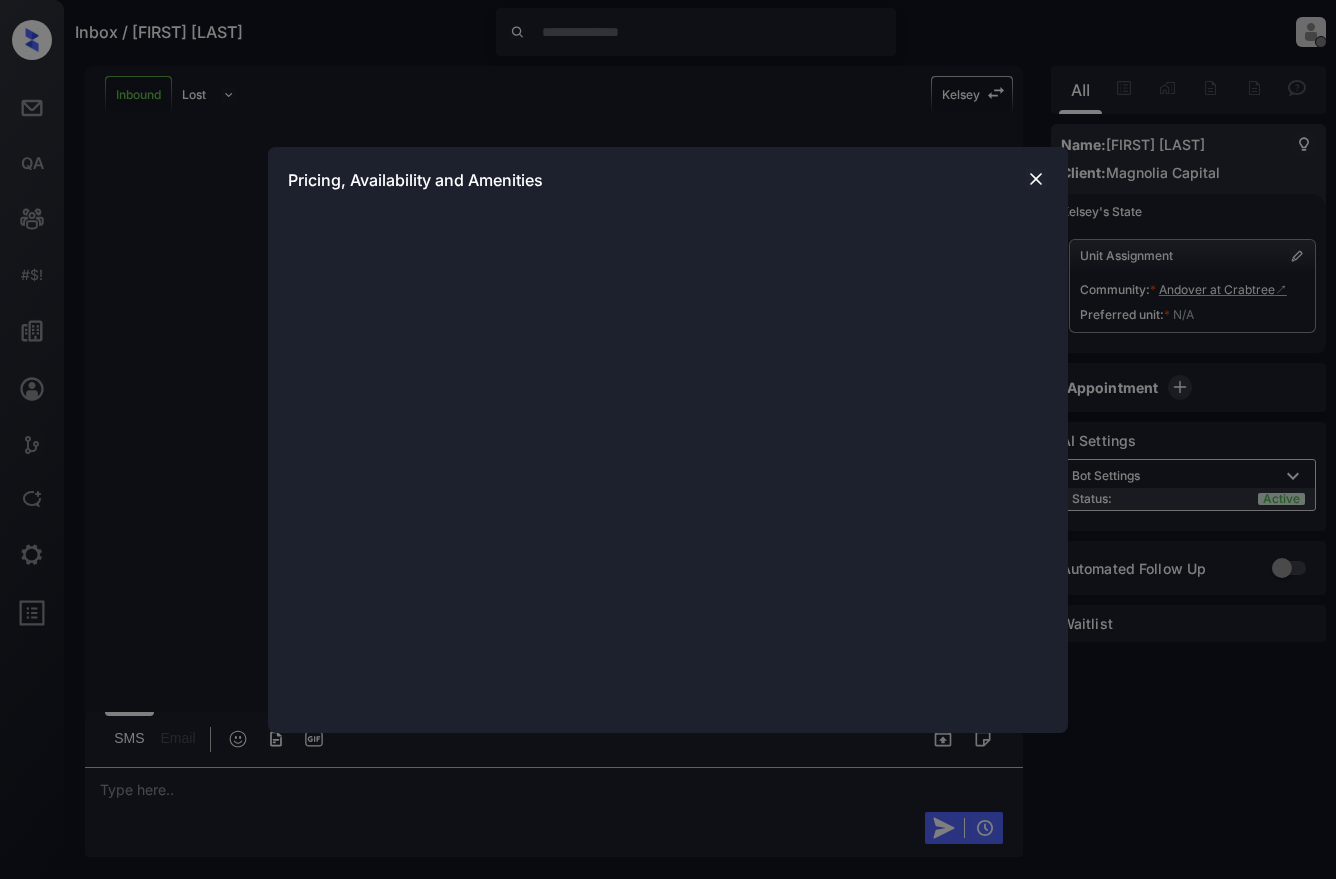scroll, scrollTop: 0, scrollLeft: 0, axis: both 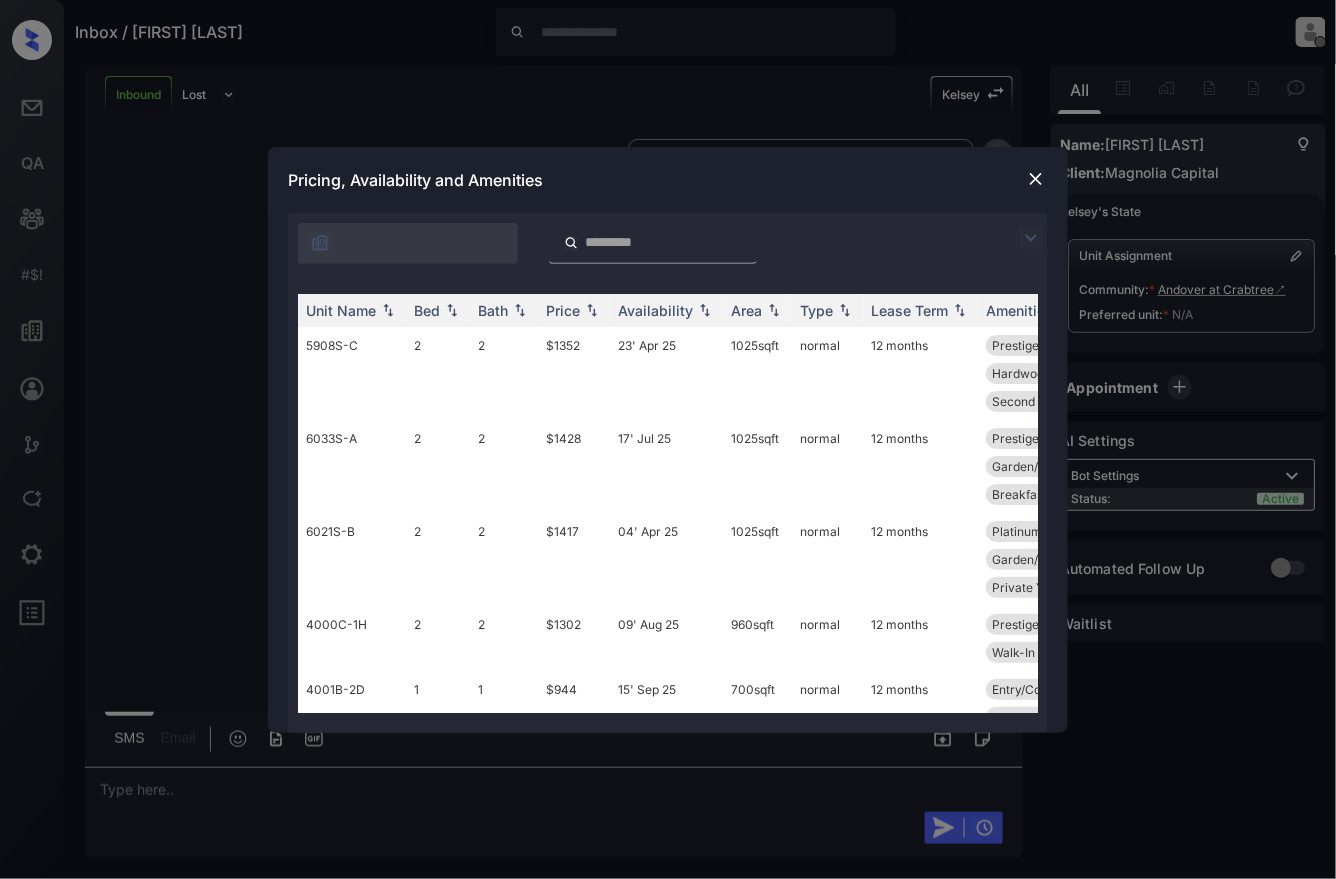 click at bounding box center (1036, 179) 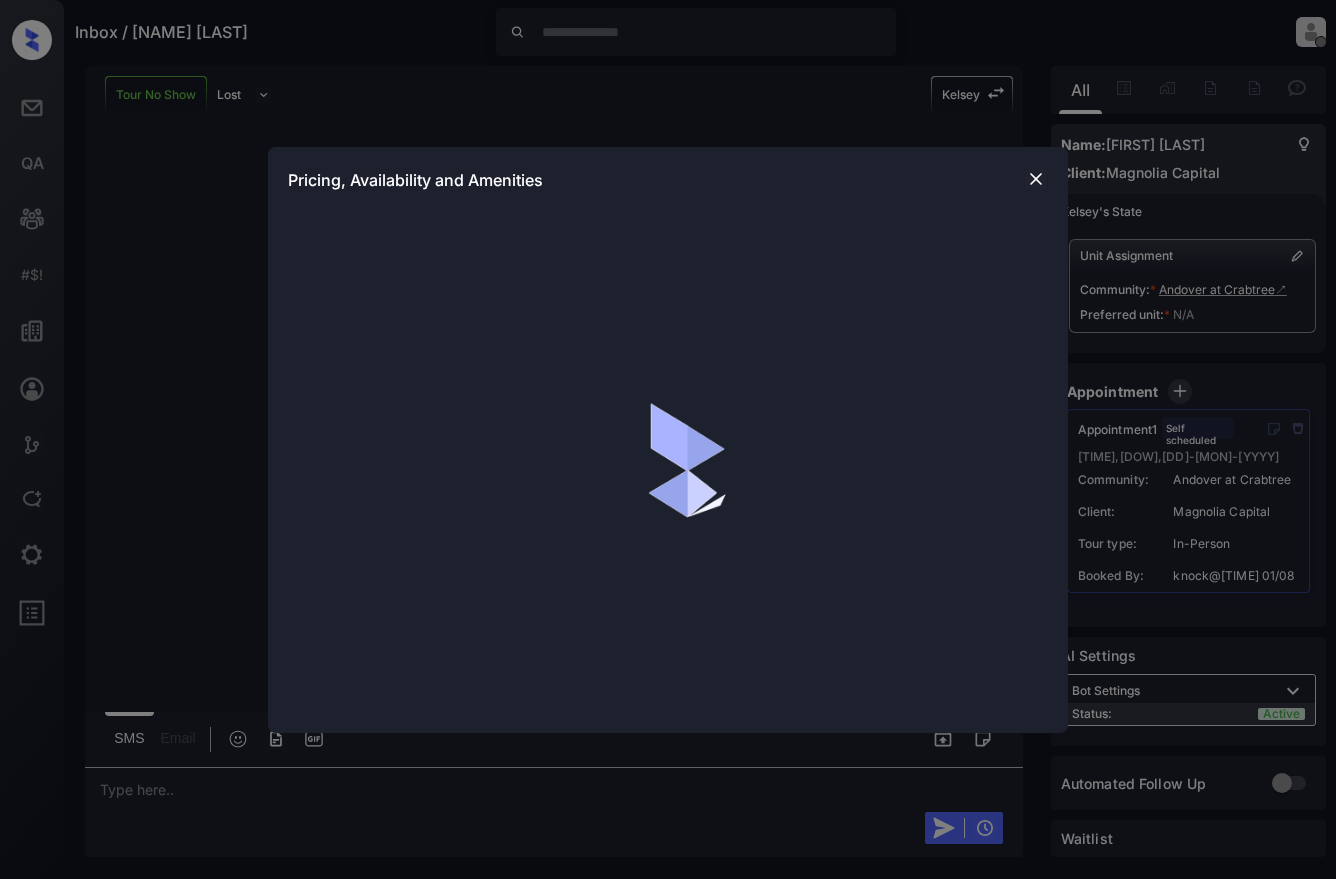 scroll, scrollTop: 0, scrollLeft: 0, axis: both 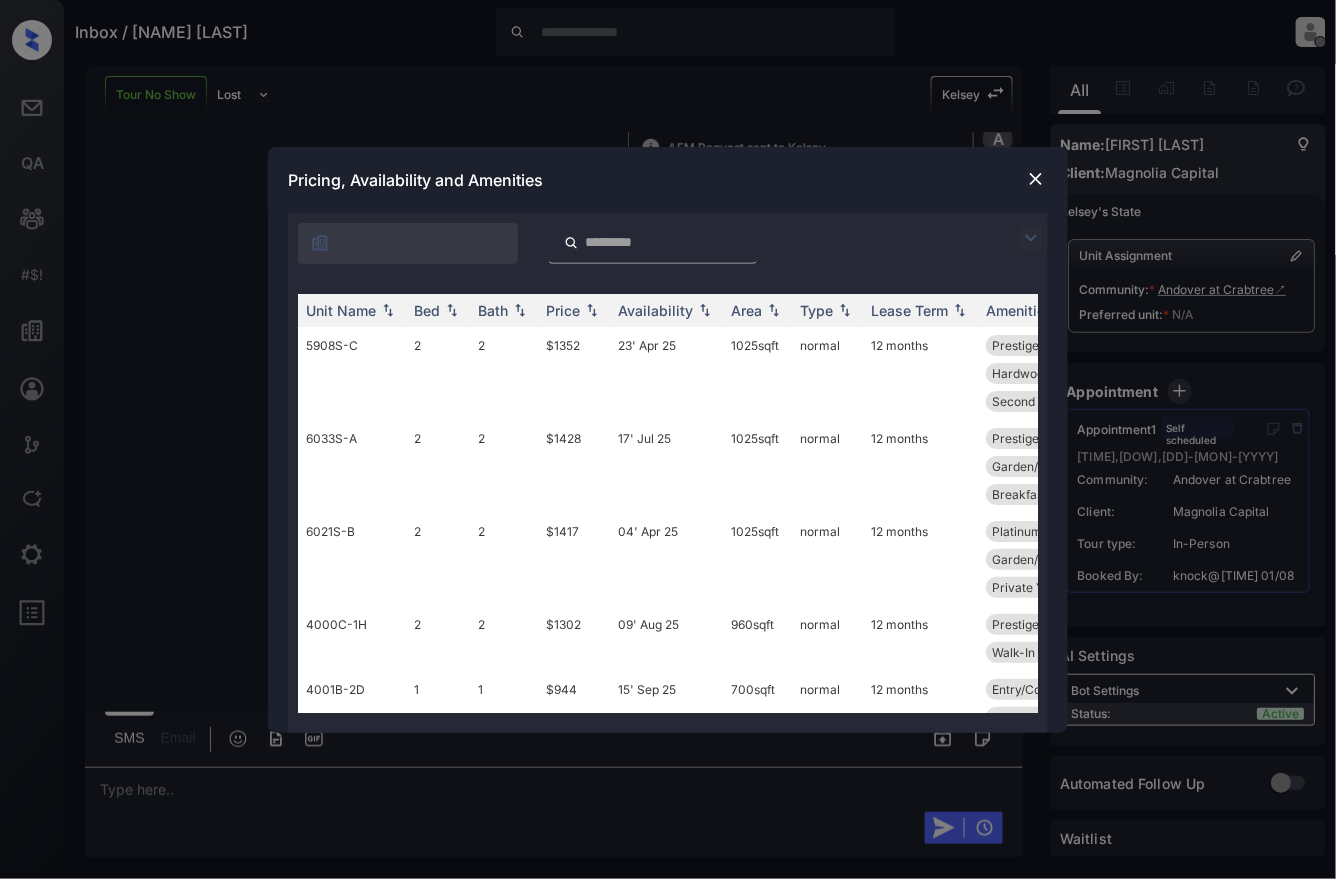 click at bounding box center [1036, 179] 